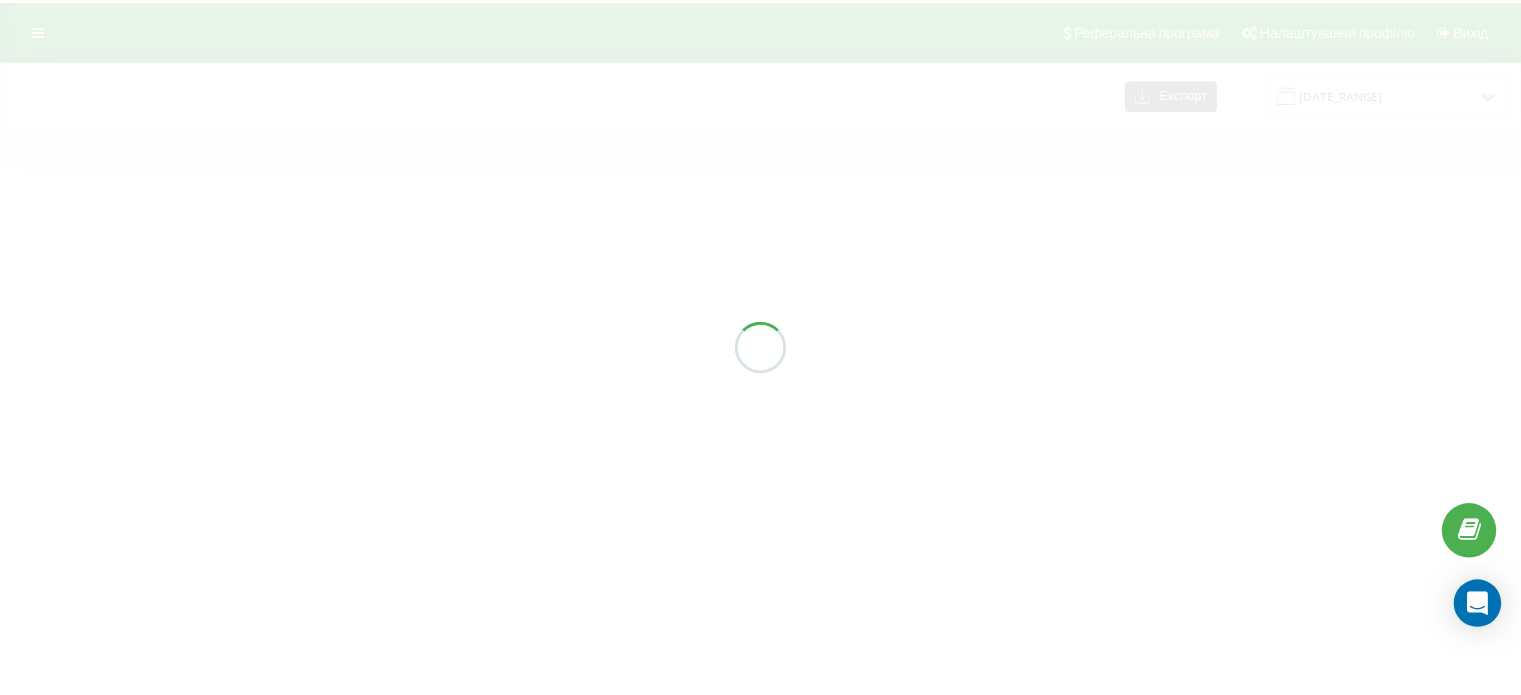 scroll, scrollTop: 0, scrollLeft: 0, axis: both 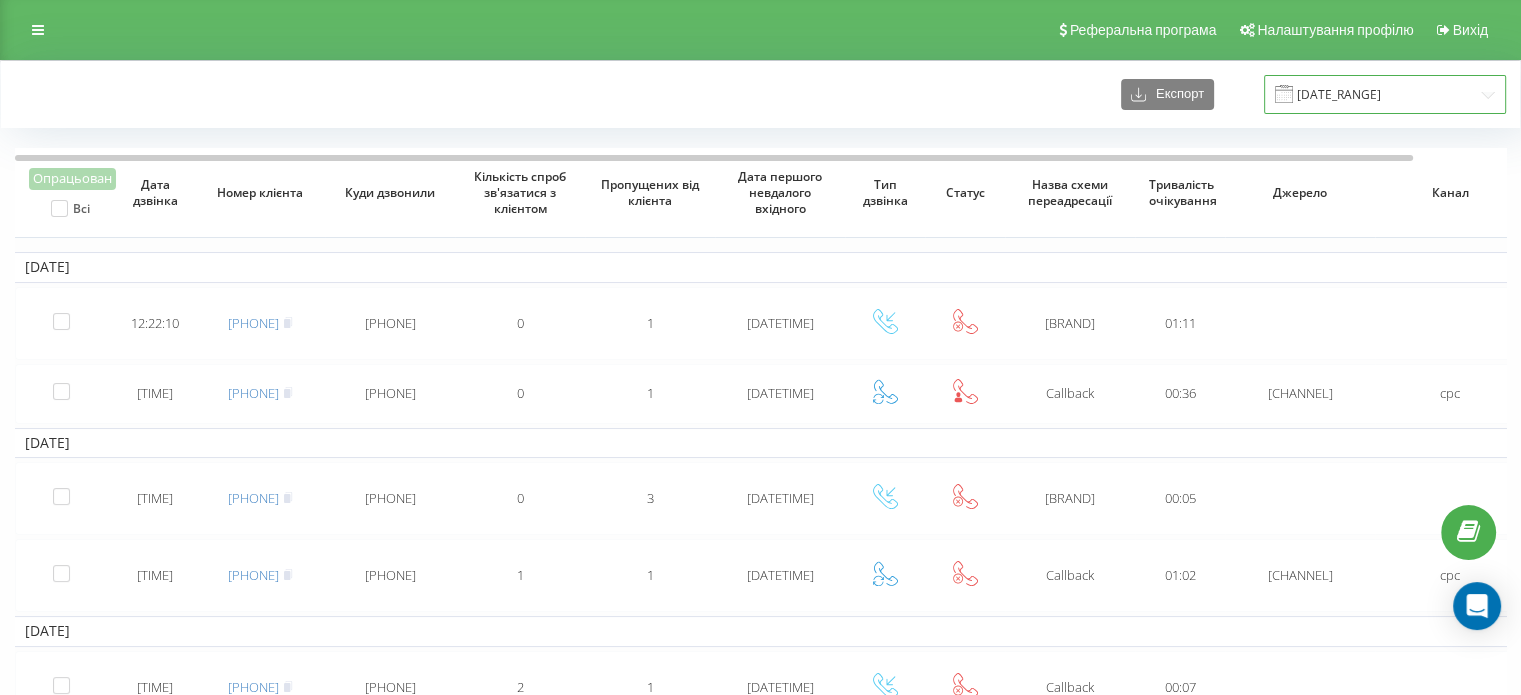 click on "01.07.2024  -  01.08.2024" at bounding box center (1385, 94) 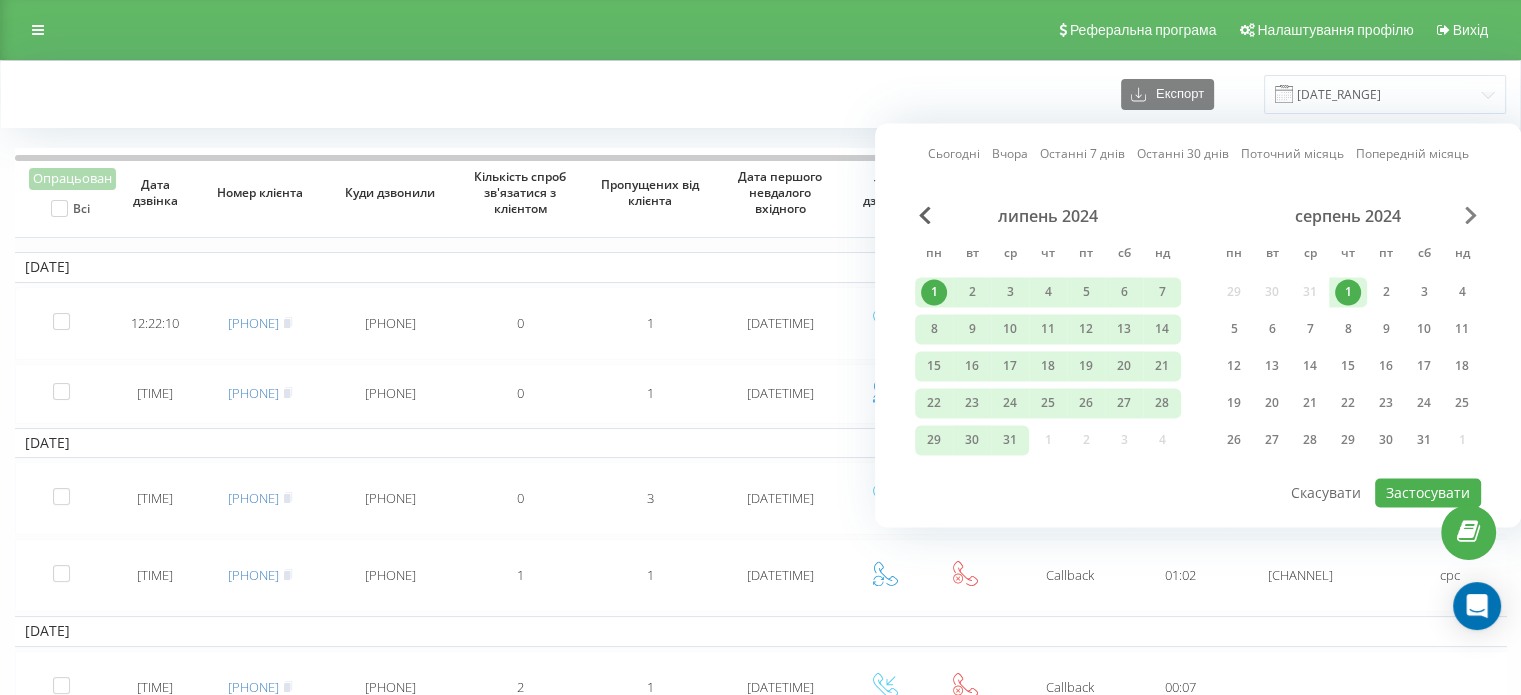 click at bounding box center [1471, 215] 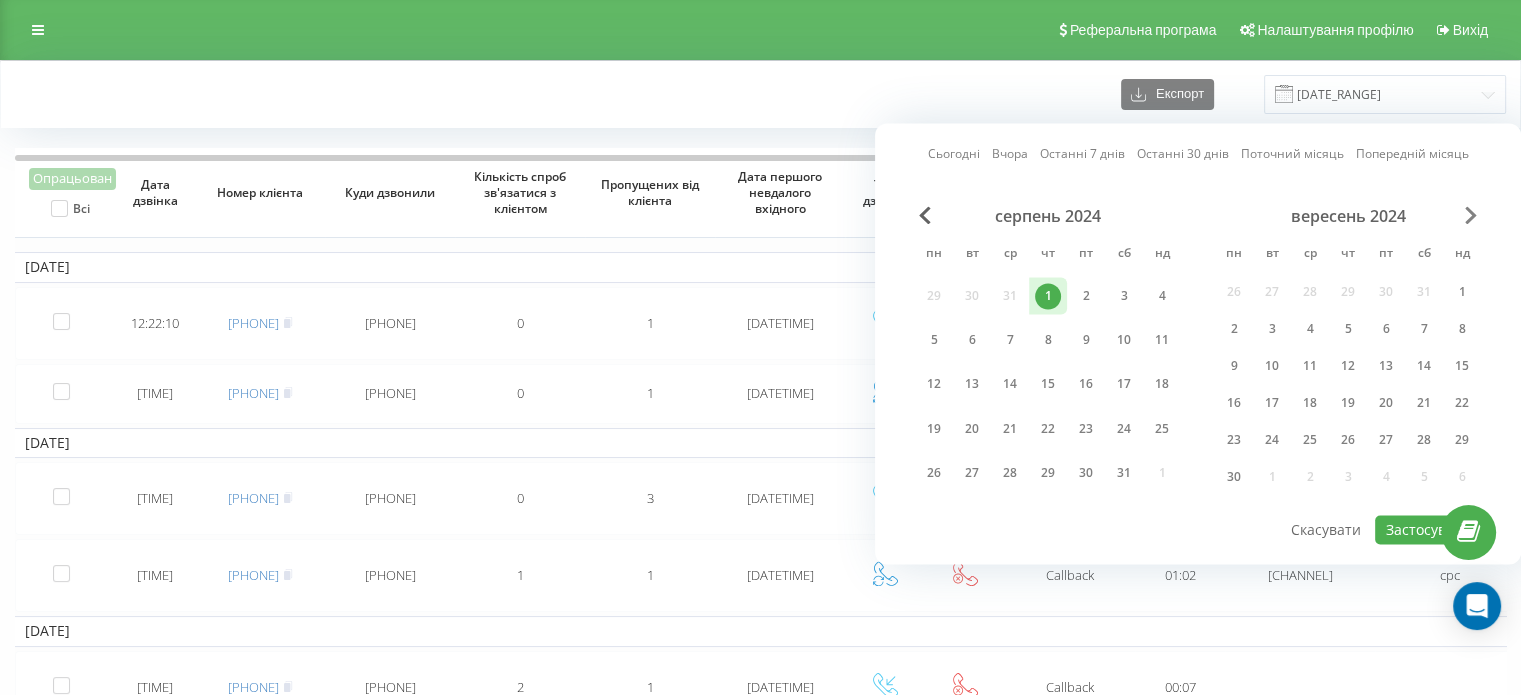 click at bounding box center (1471, 215) 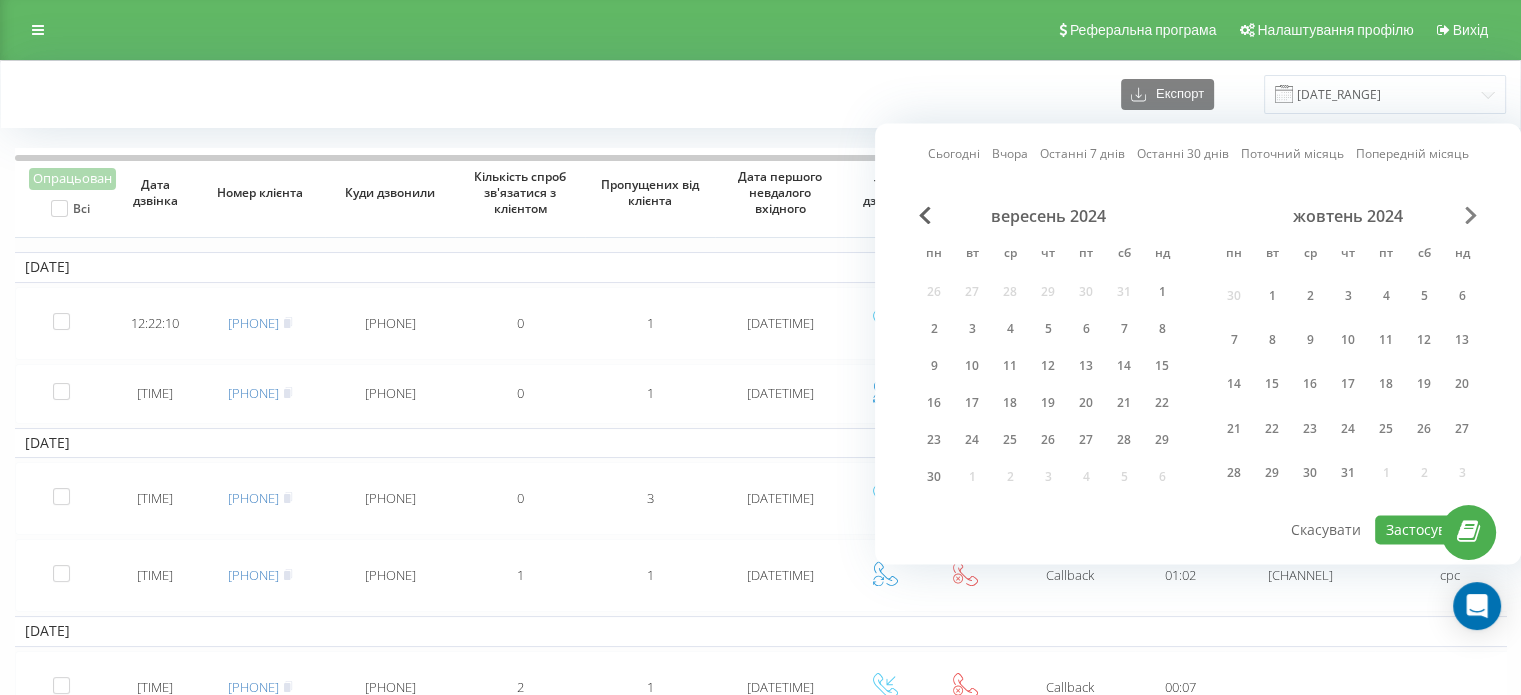 click at bounding box center [1471, 215] 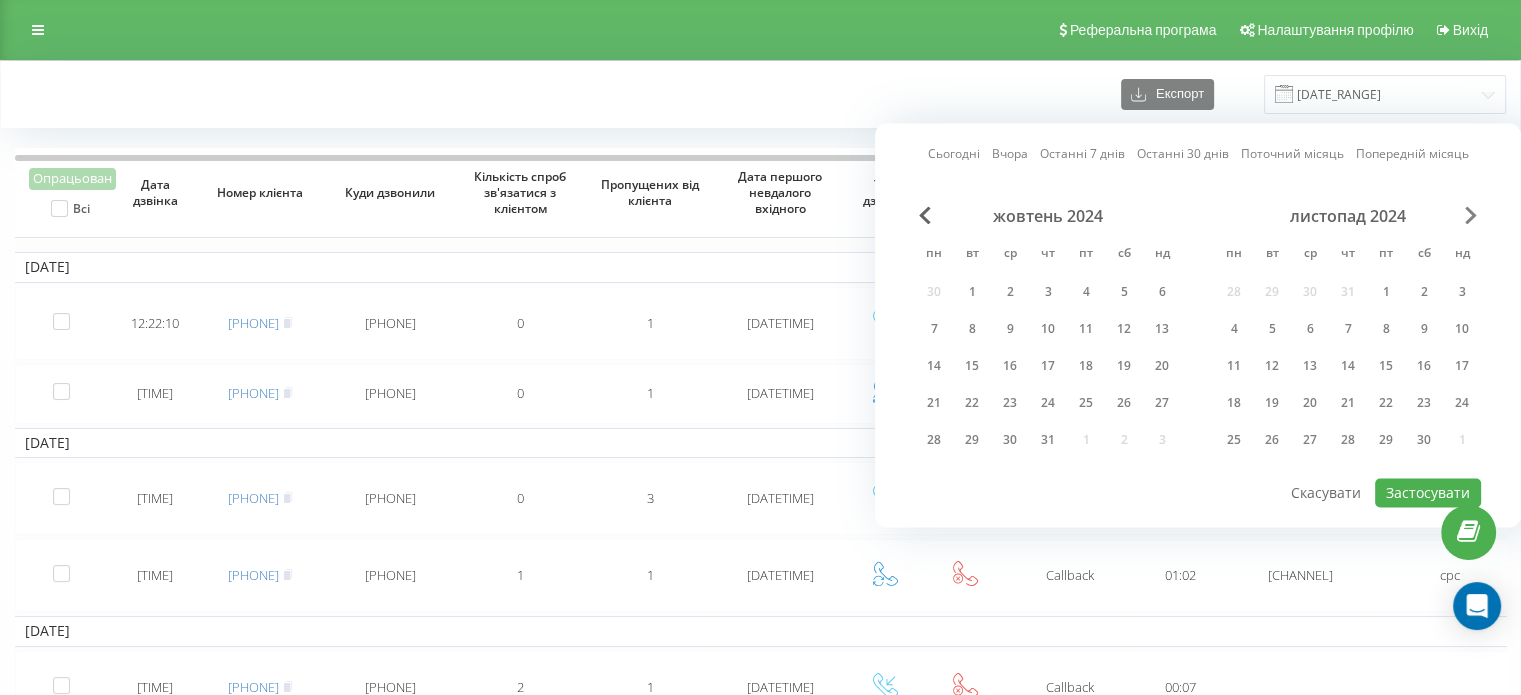 click at bounding box center [1471, 215] 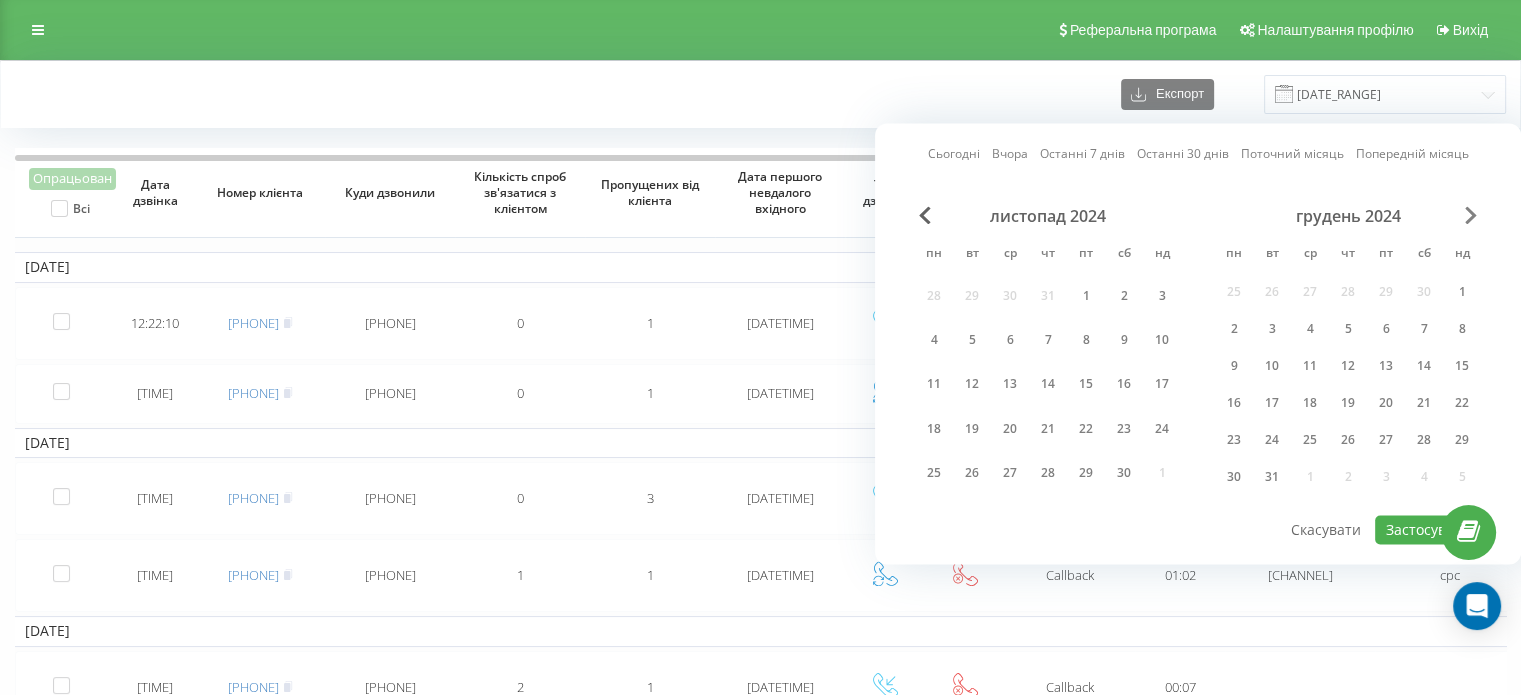 click at bounding box center (1471, 215) 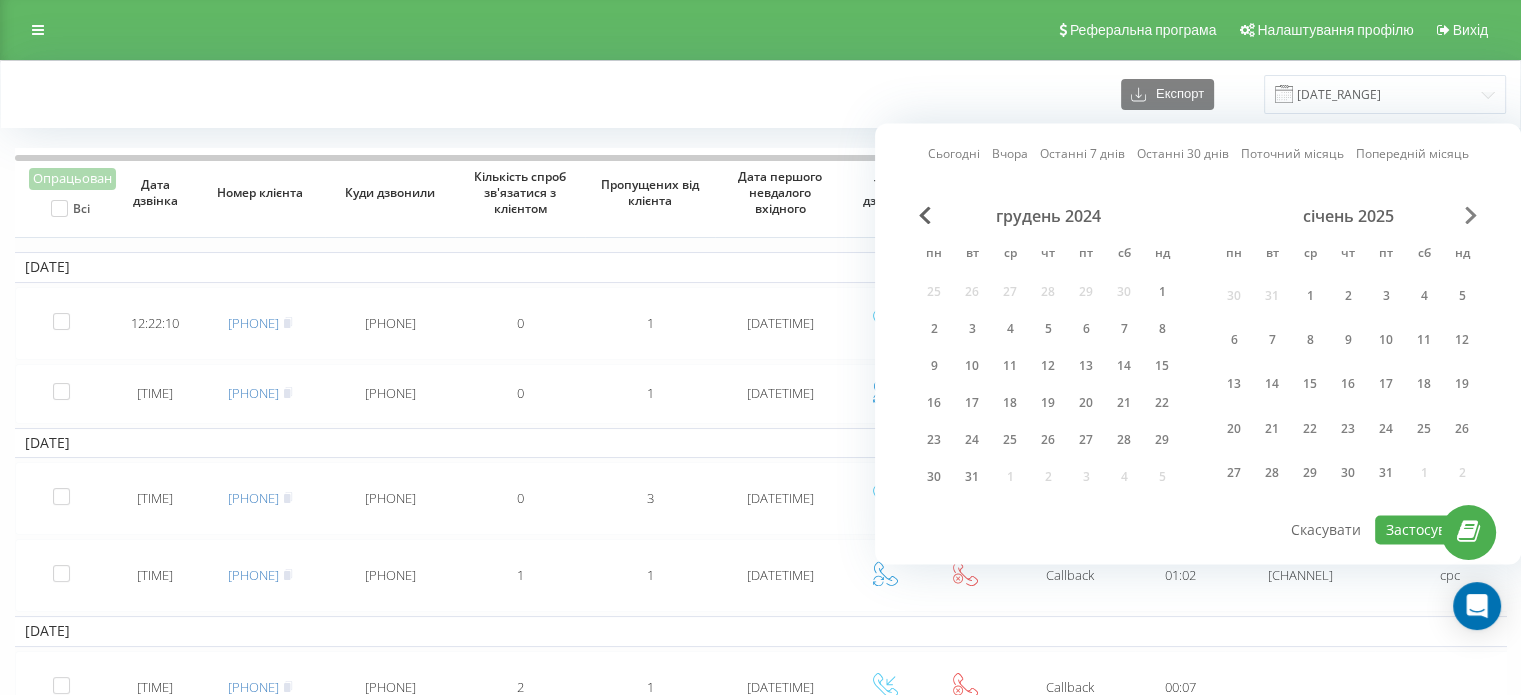 click at bounding box center (1471, 215) 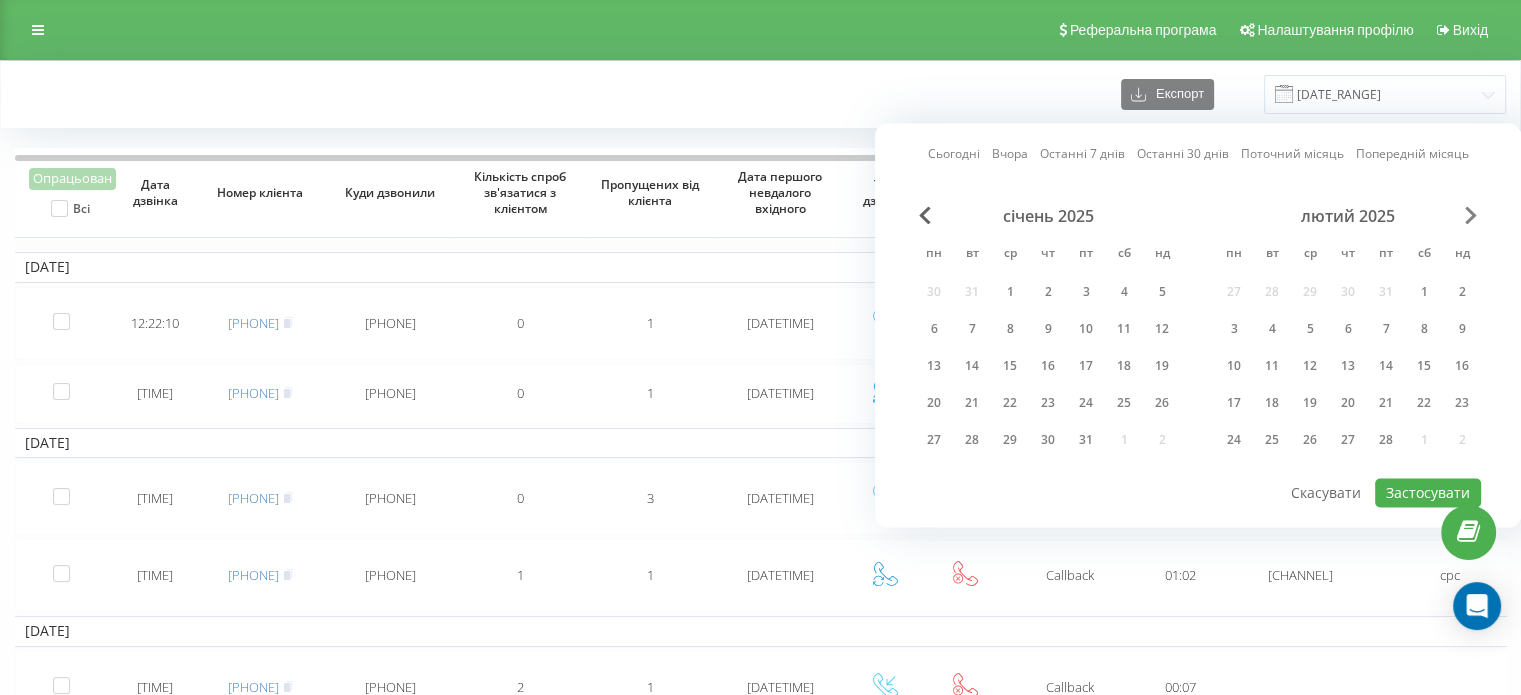 click at bounding box center [1471, 215] 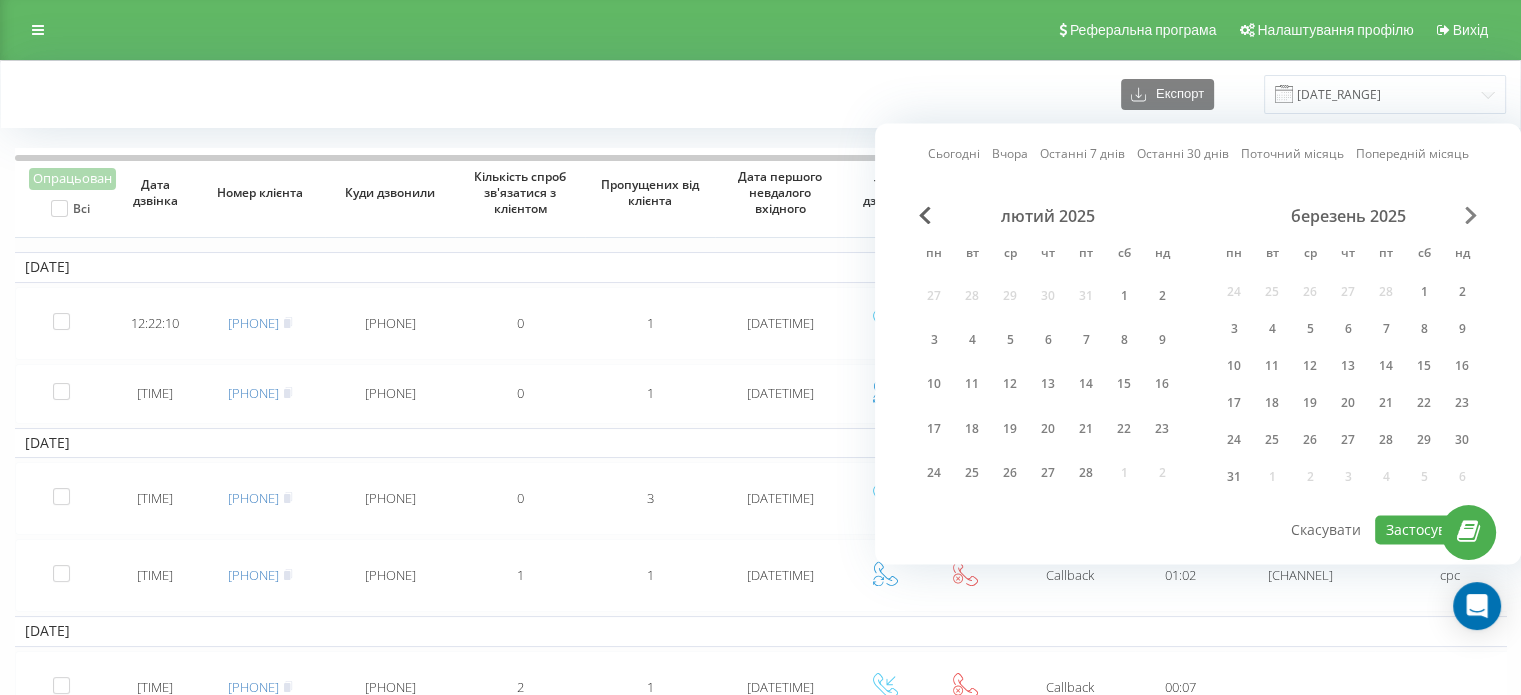 click at bounding box center [1471, 215] 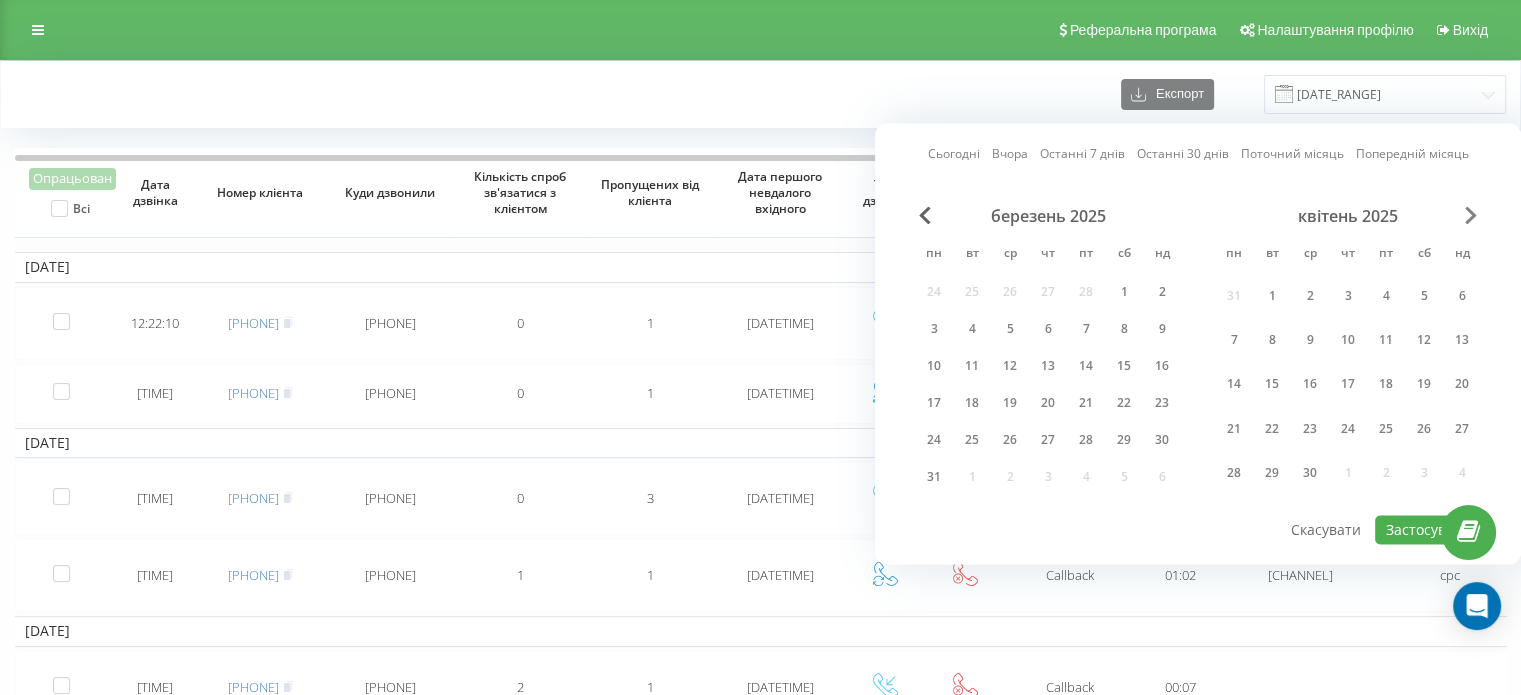 click at bounding box center [1471, 215] 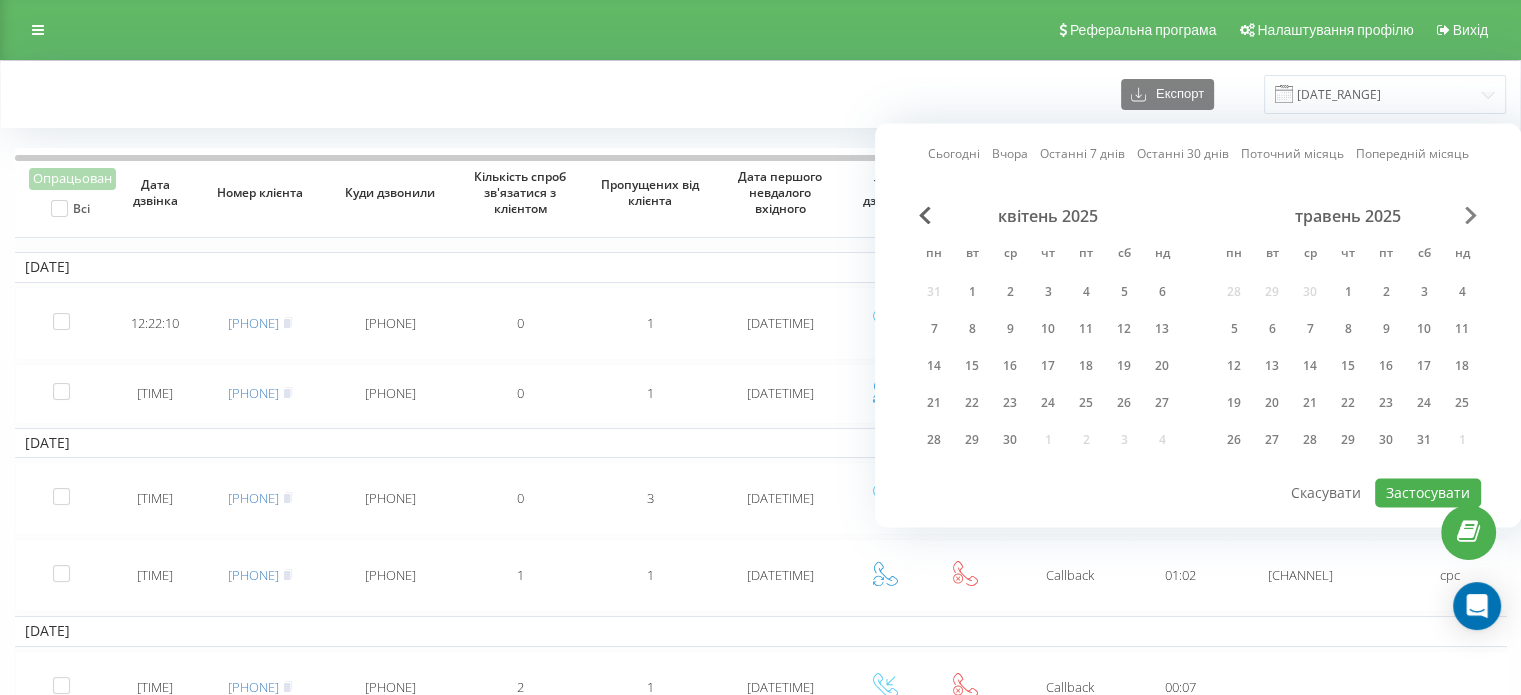 click at bounding box center (1471, 215) 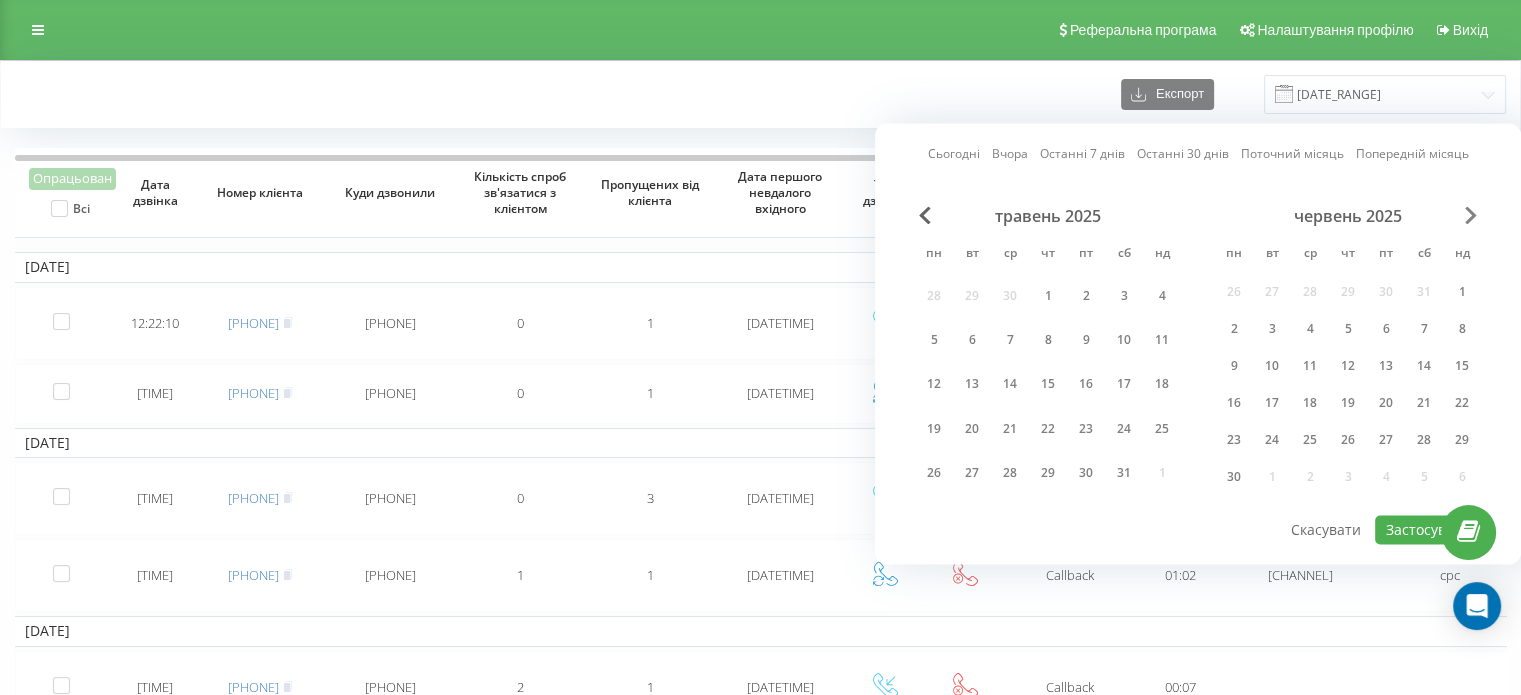 click at bounding box center (1471, 215) 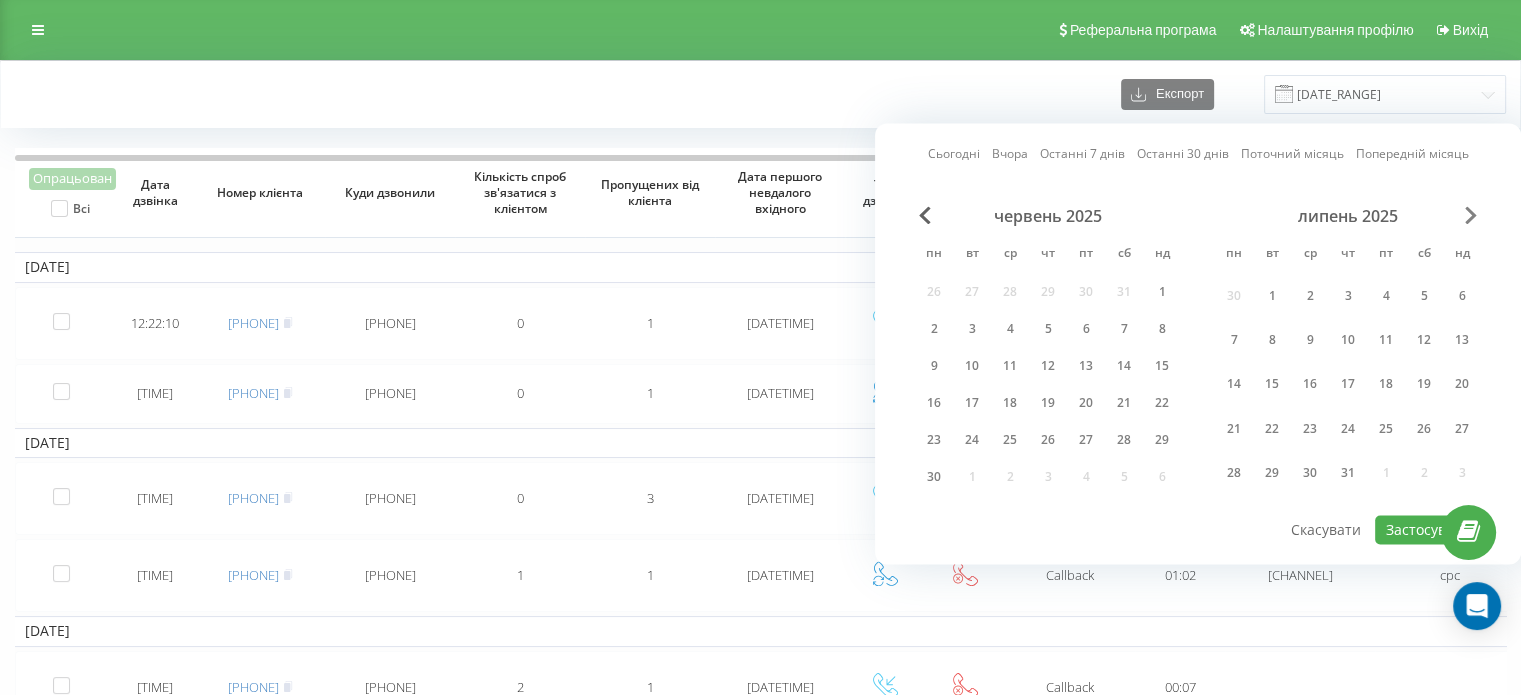 click at bounding box center (1471, 215) 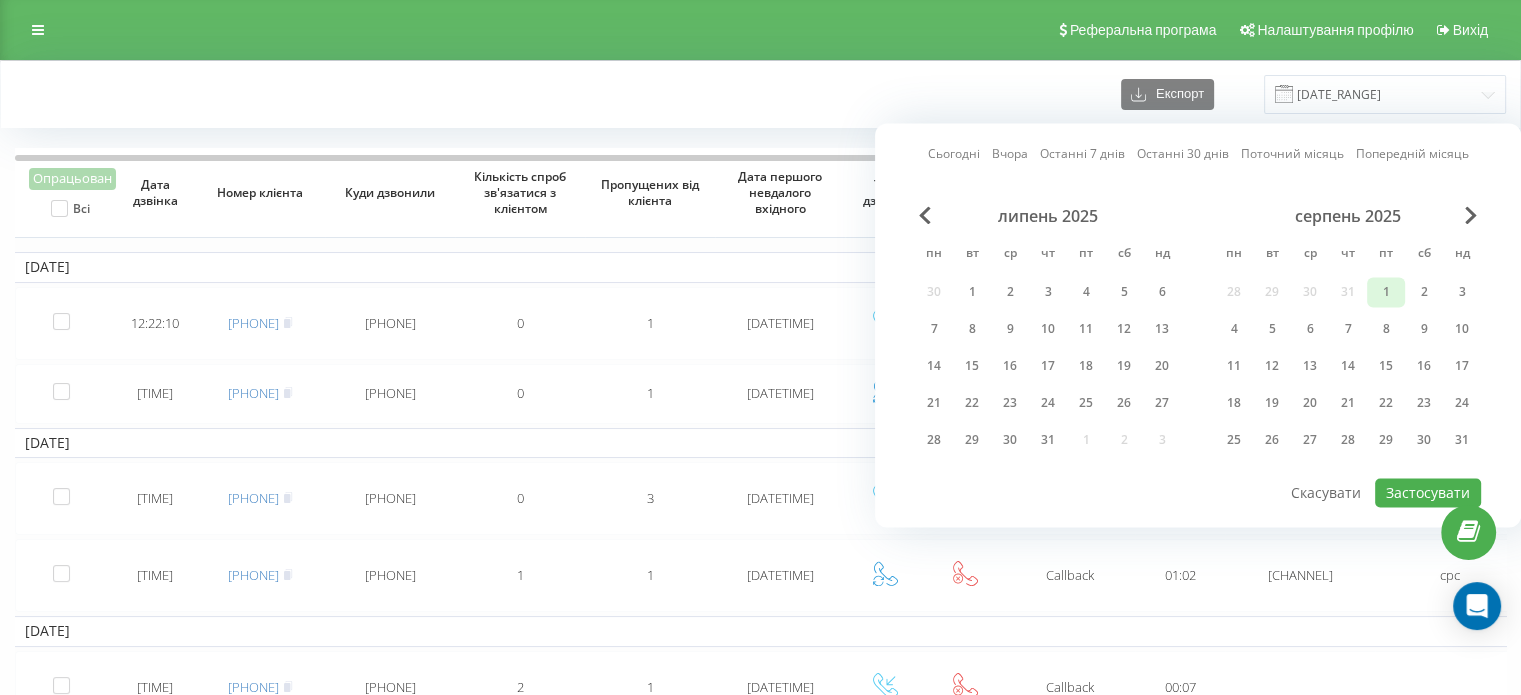 click on "1" at bounding box center [1386, 292] 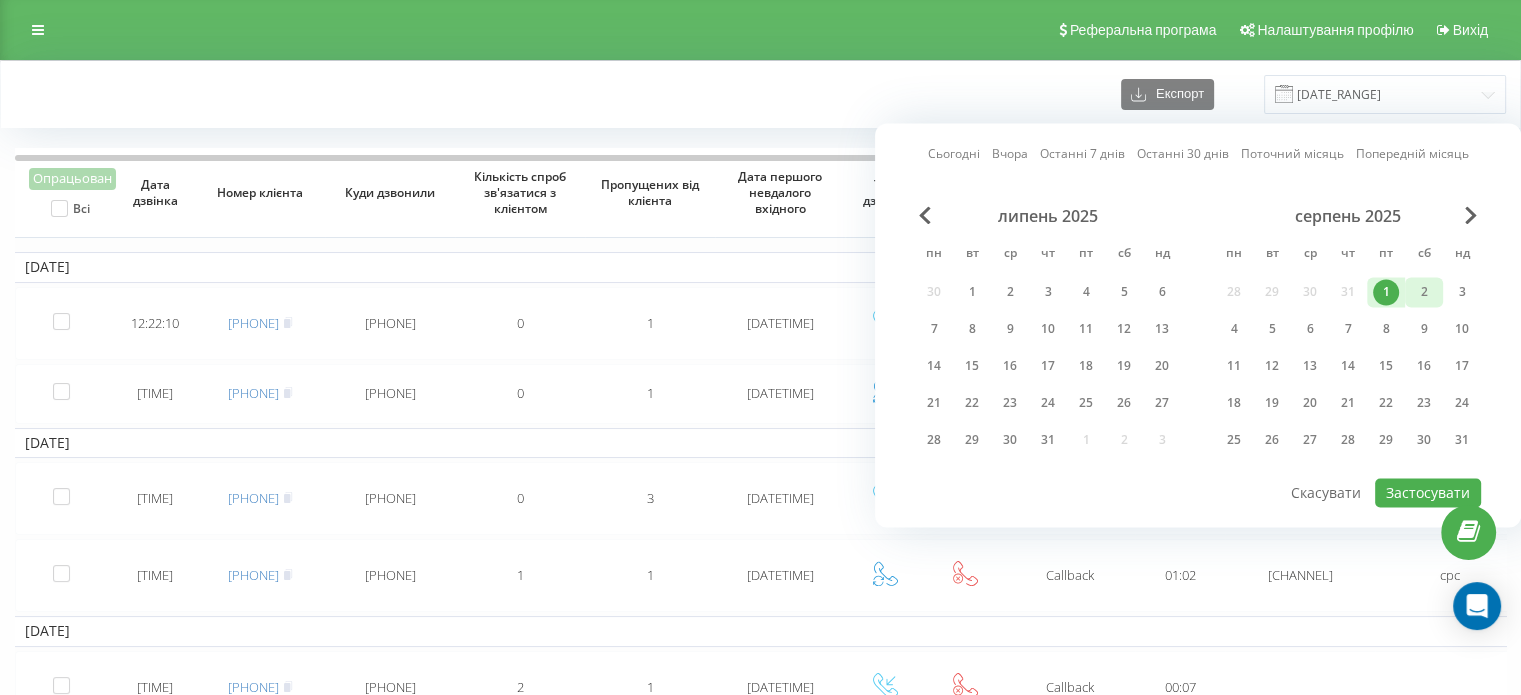 click on "2" at bounding box center (1424, 292) 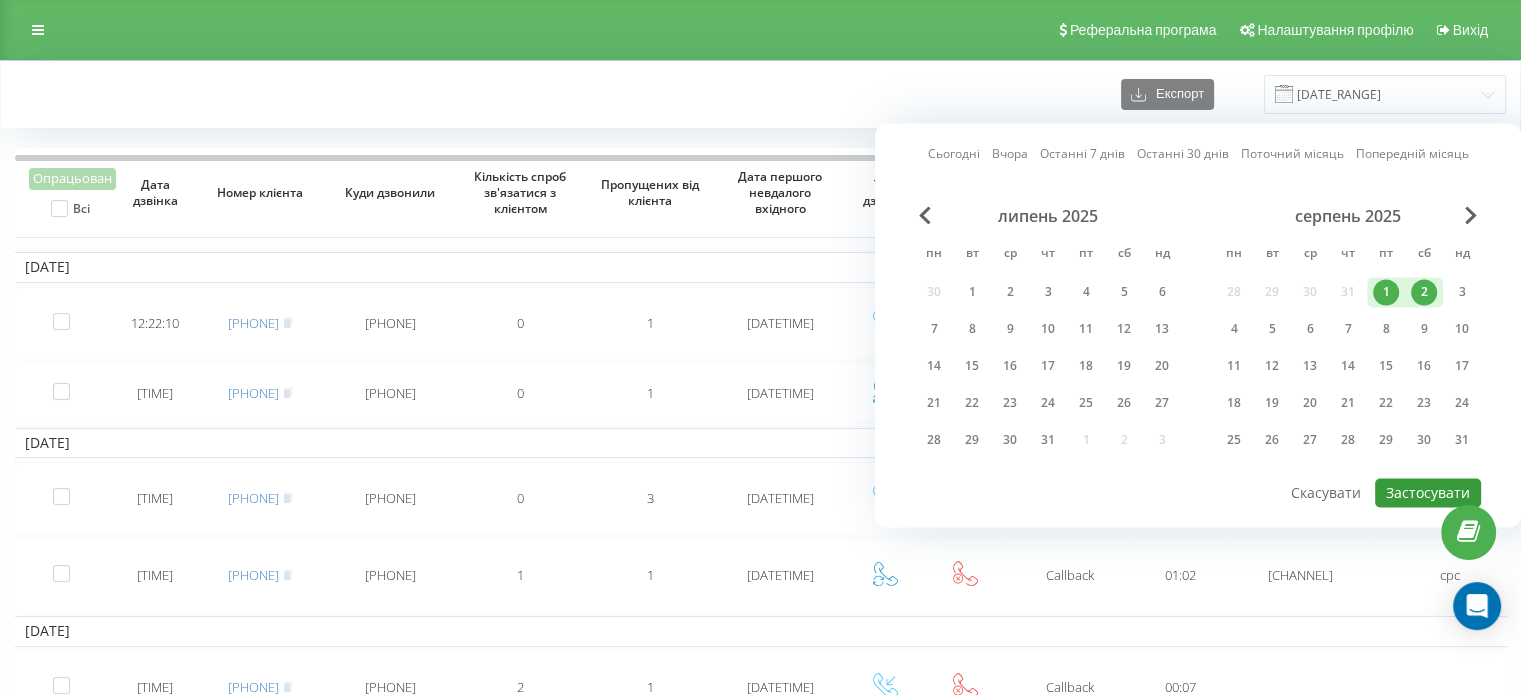 click on "Застосувати" at bounding box center [1428, 492] 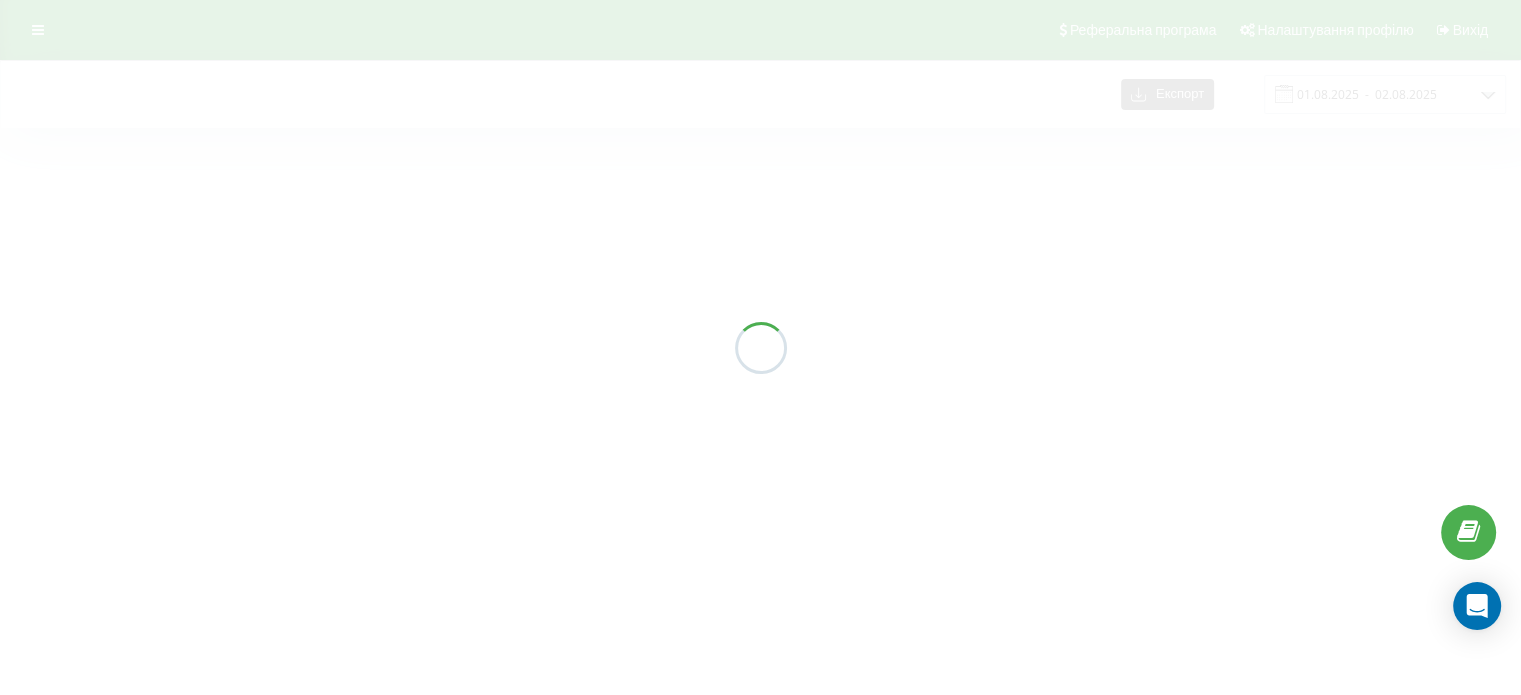 type on "01.08.2025  -  02.08.2025" 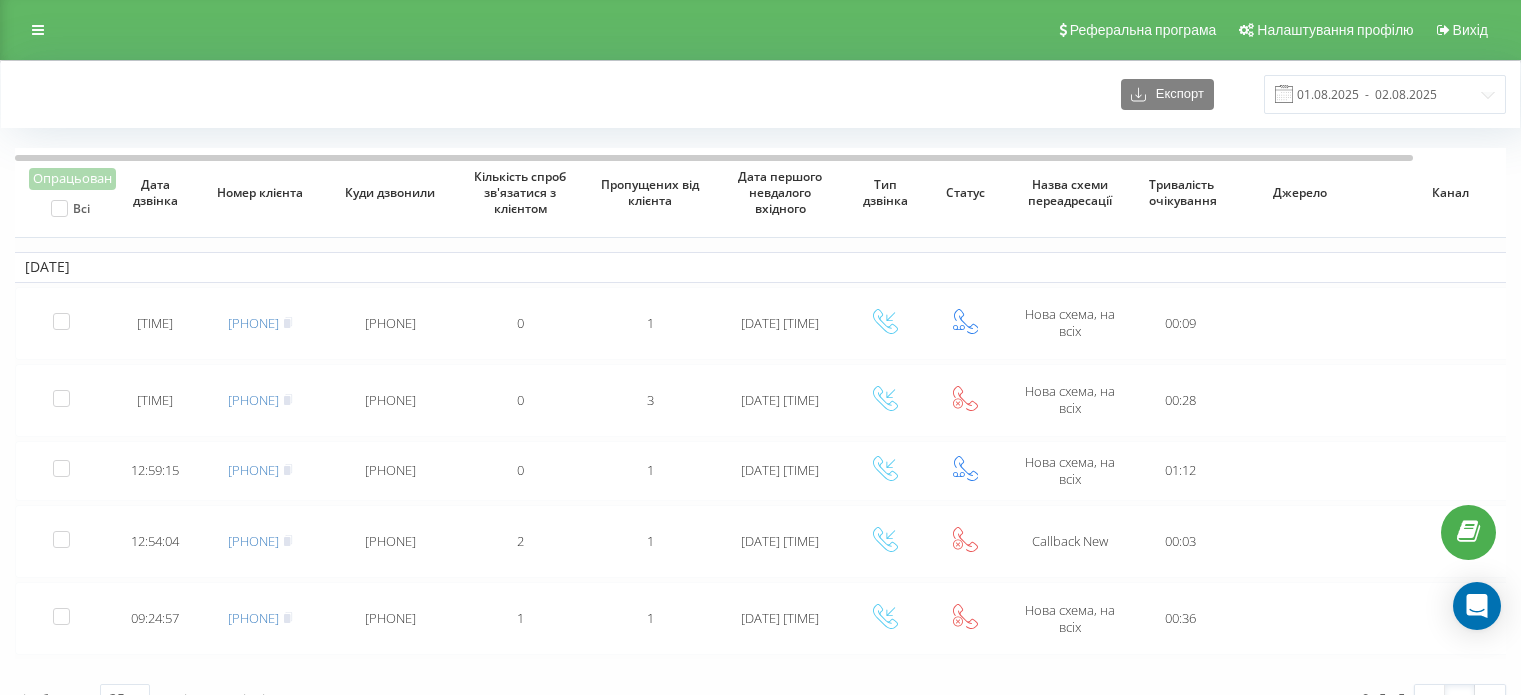 scroll, scrollTop: 0, scrollLeft: 0, axis: both 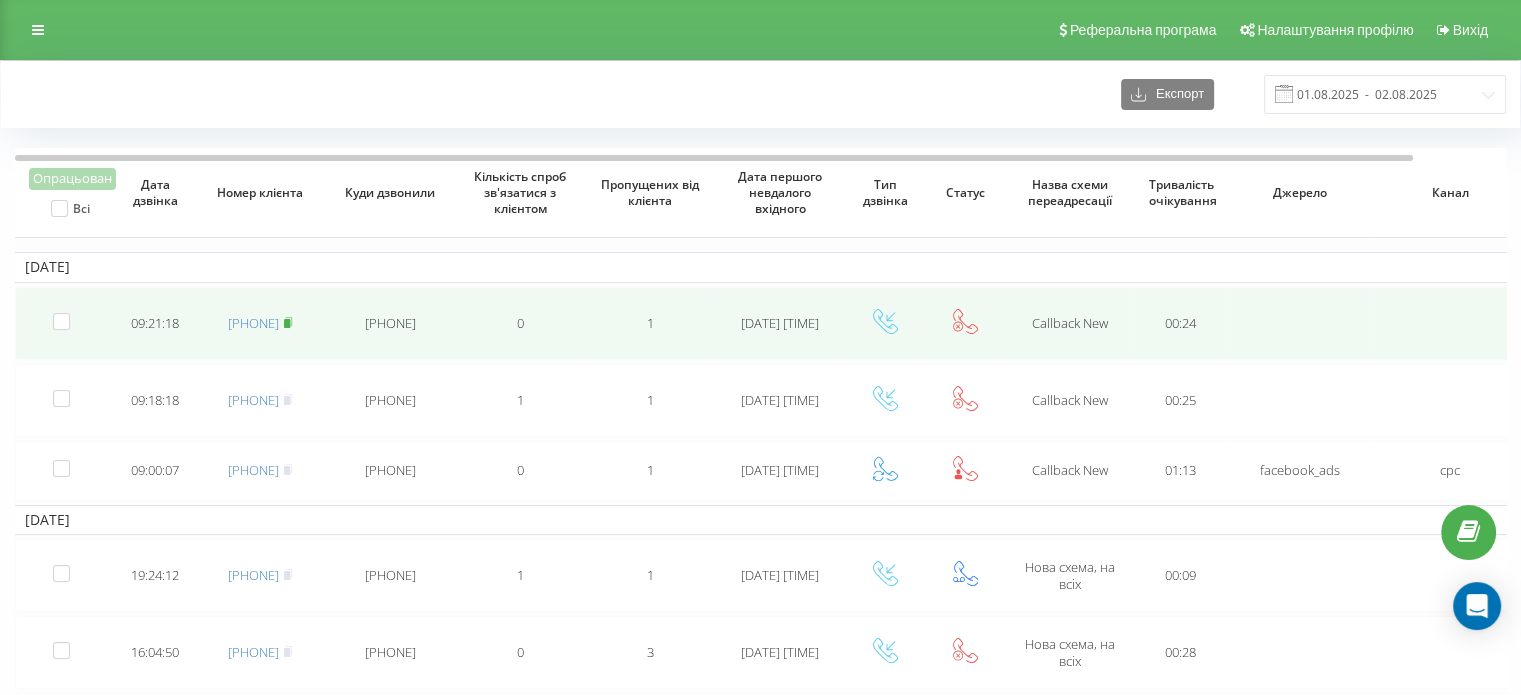 click 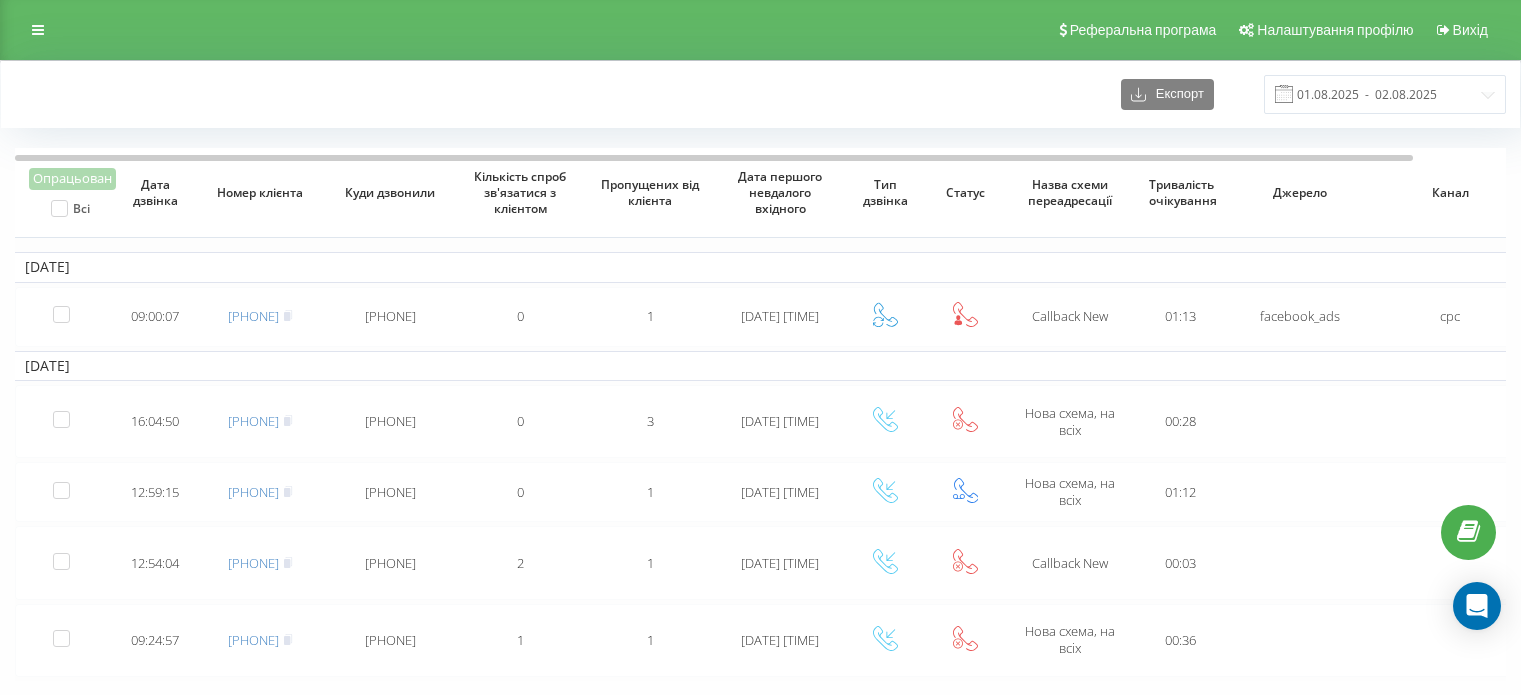 scroll, scrollTop: 0, scrollLeft: 0, axis: both 